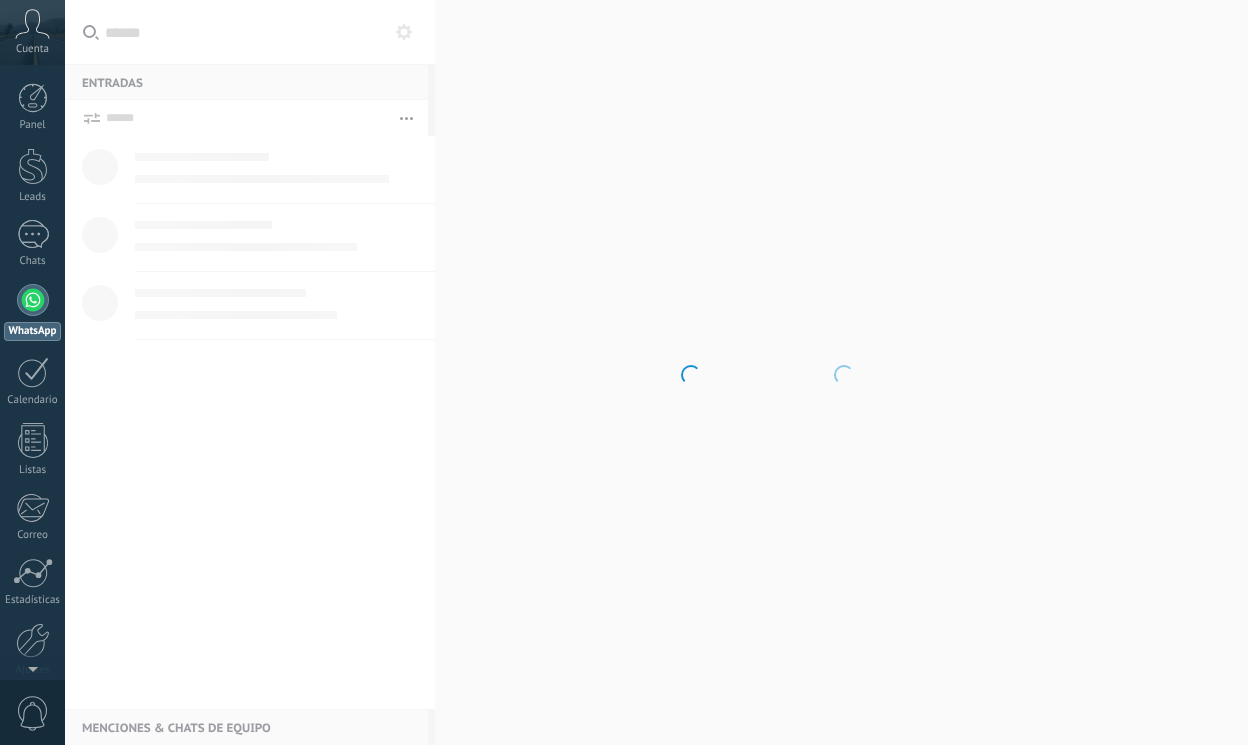 scroll, scrollTop: 0, scrollLeft: 0, axis: both 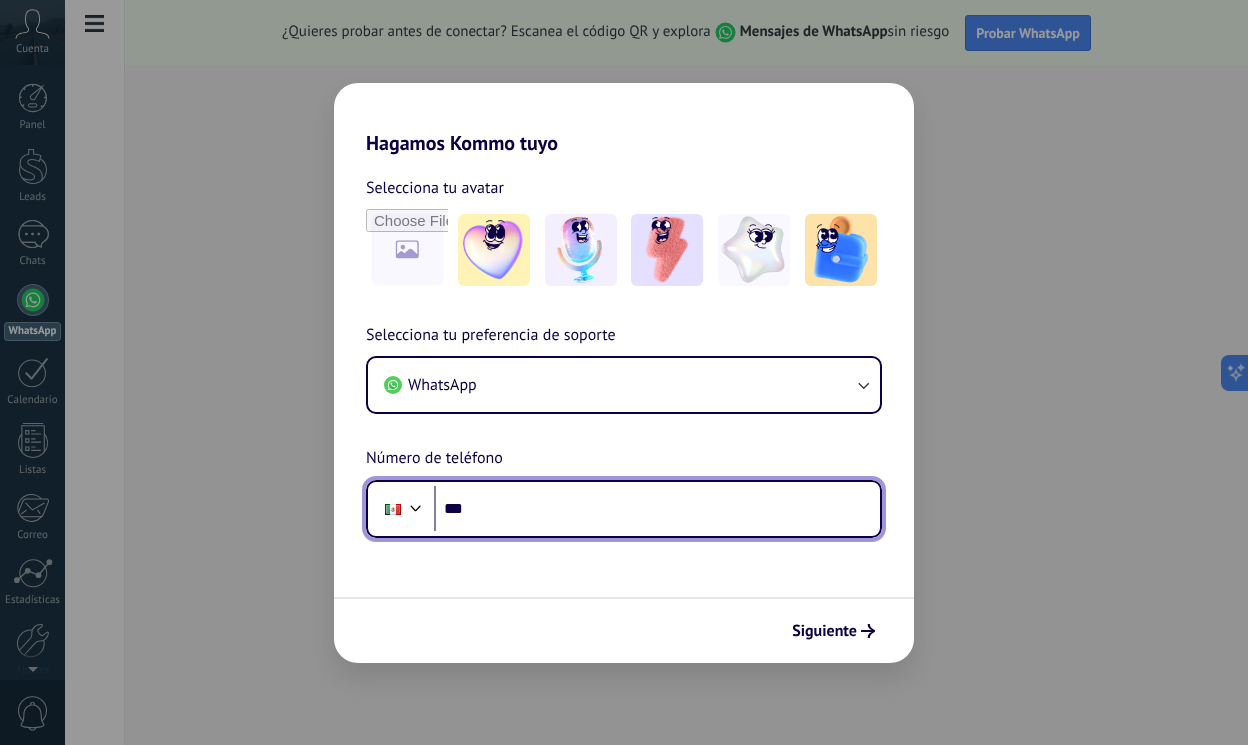 click on "***" at bounding box center [657, 509] 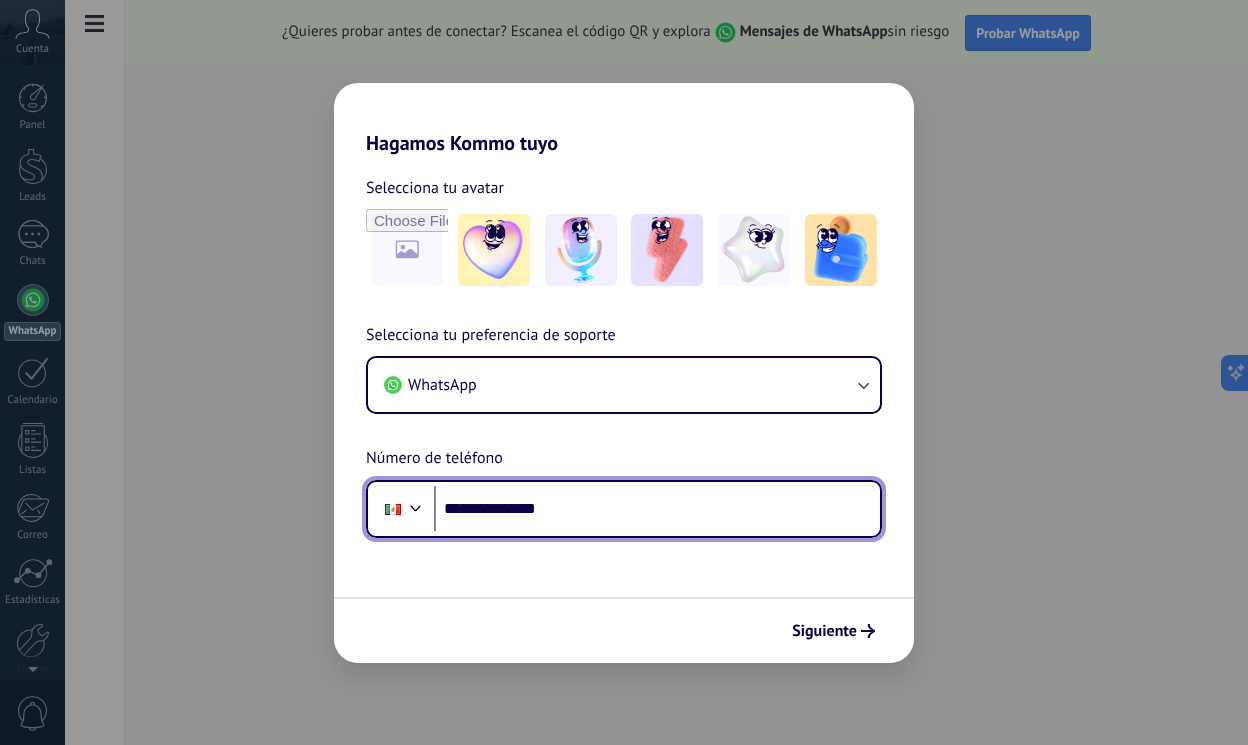 type on "**********" 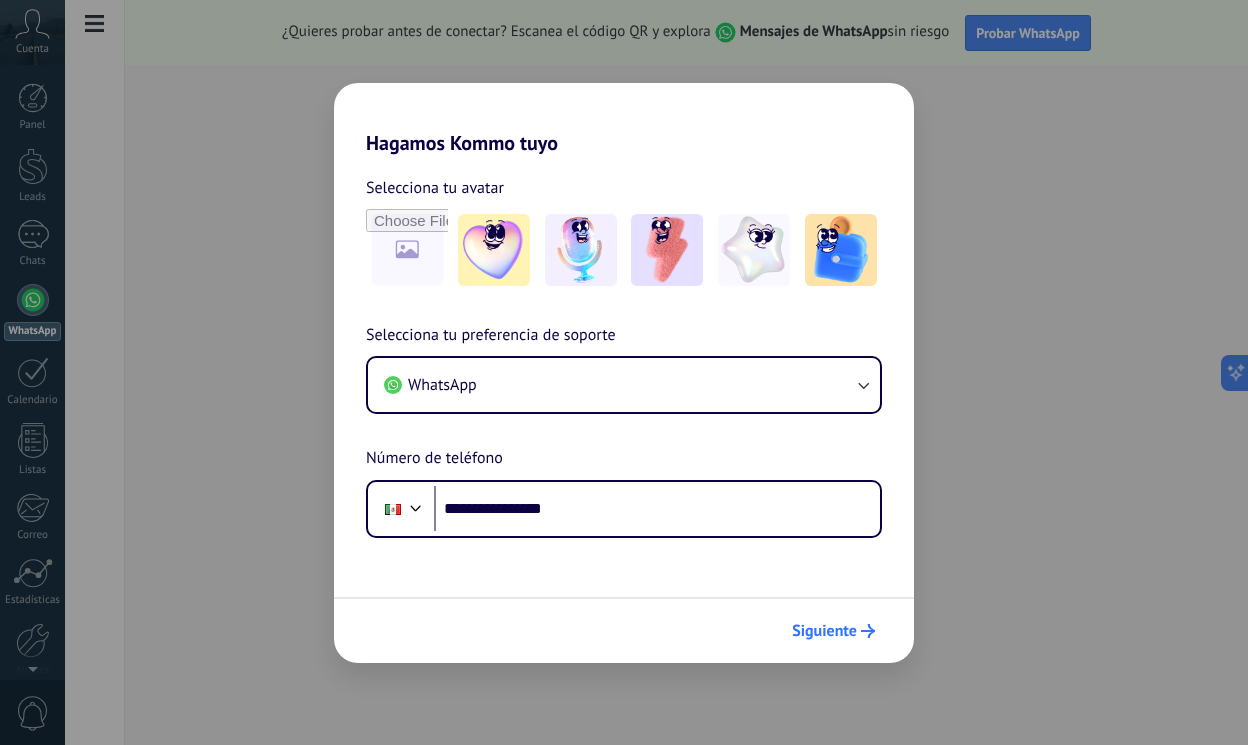 click on "Siguiente" at bounding box center [824, 631] 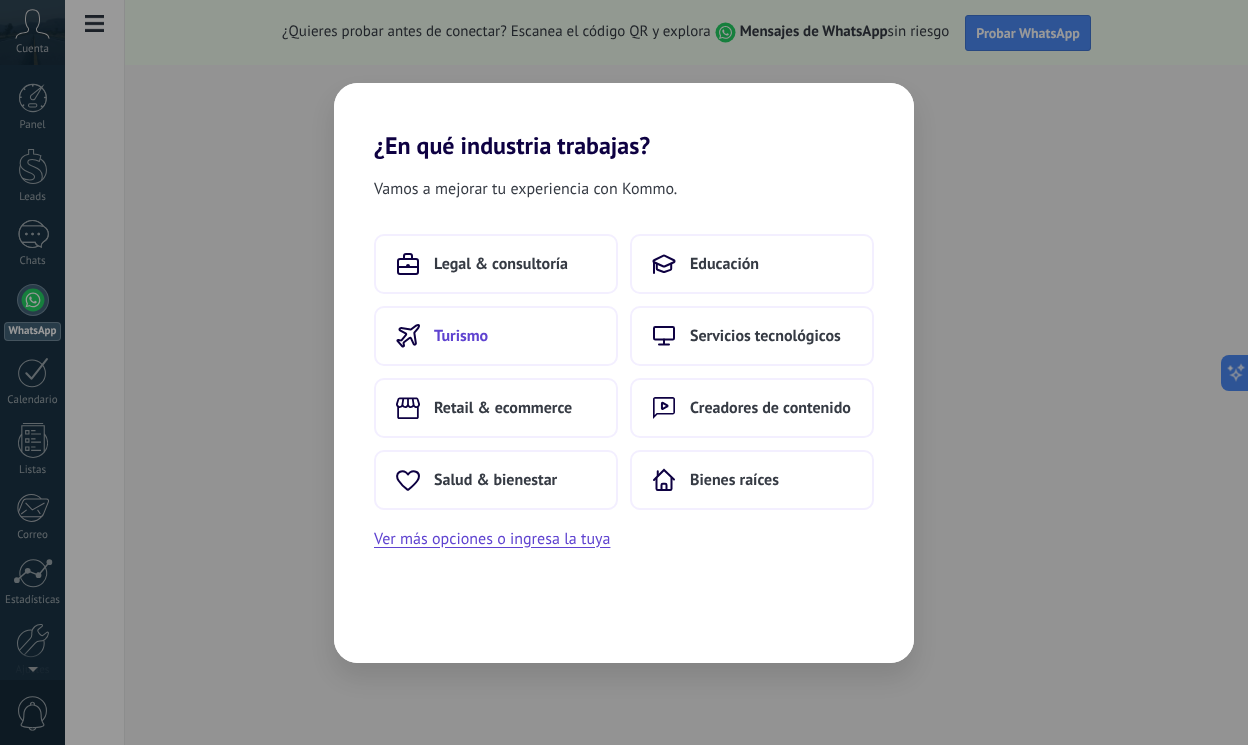 click on "Turismo" at bounding box center [496, 336] 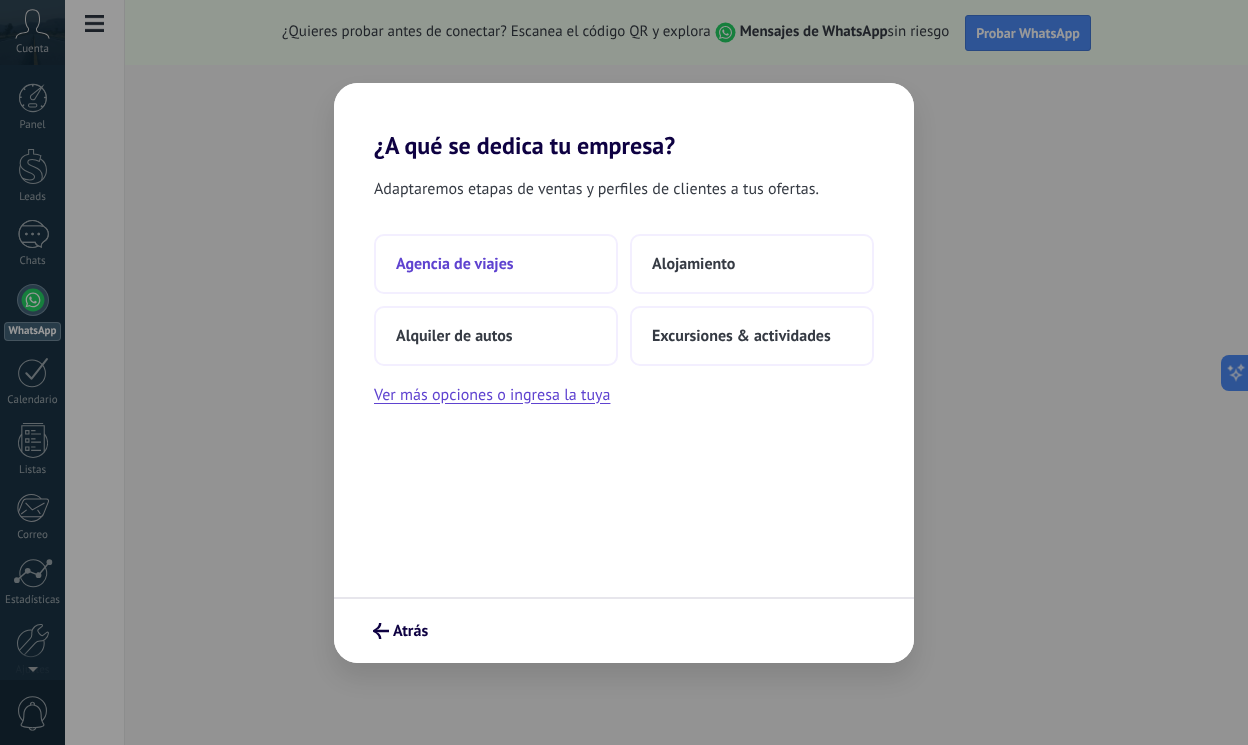 click on "Agencia de viajes" at bounding box center [496, 264] 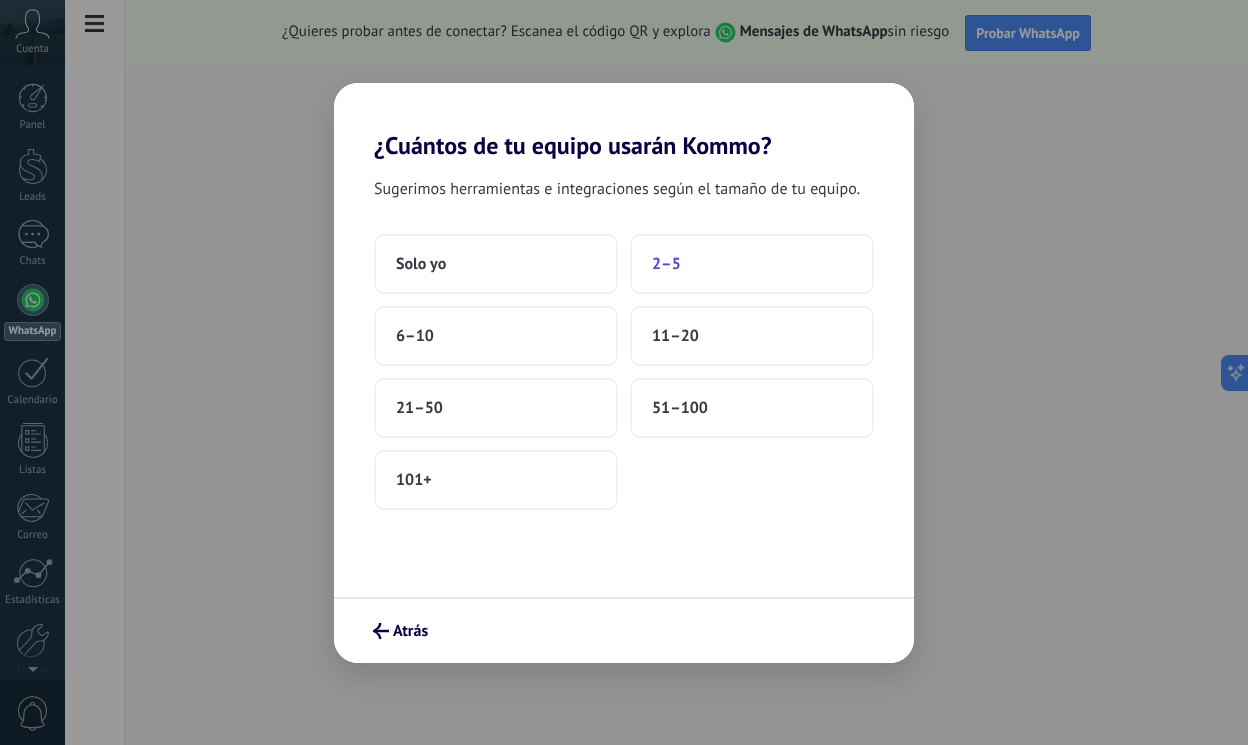 click on "2–5" at bounding box center [666, 264] 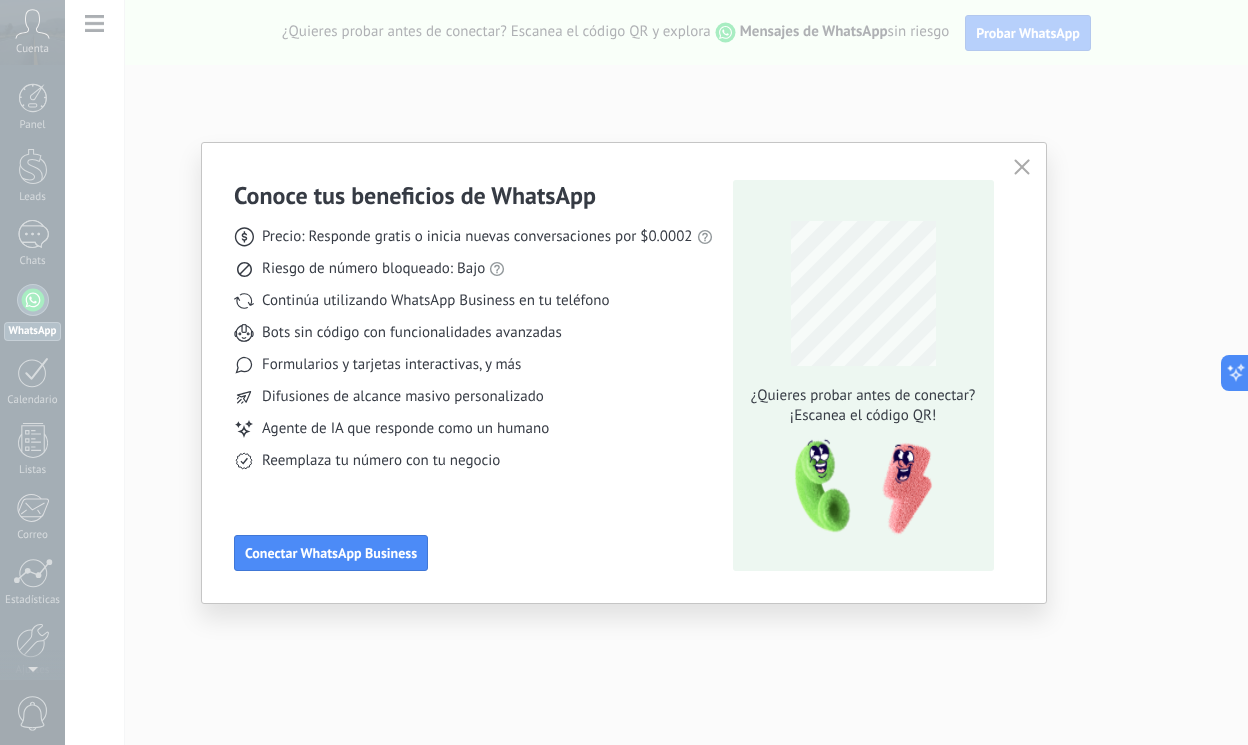 click 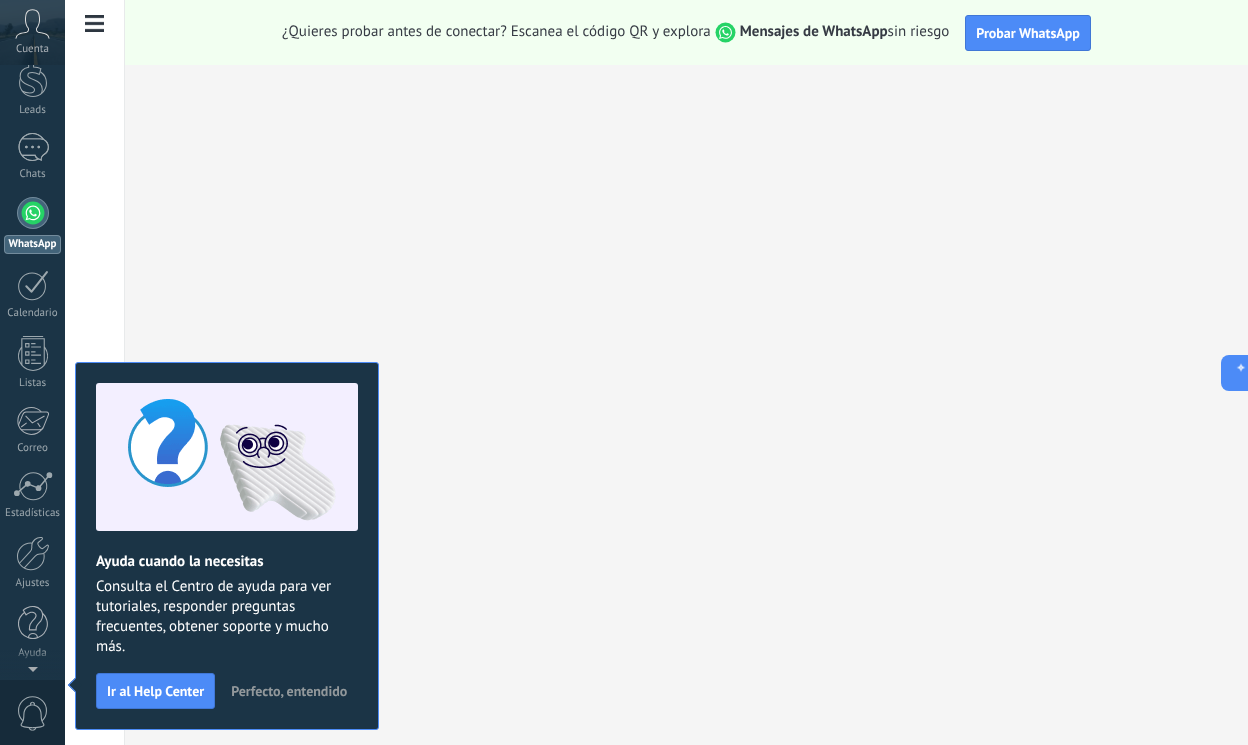scroll, scrollTop: 0, scrollLeft: 0, axis: both 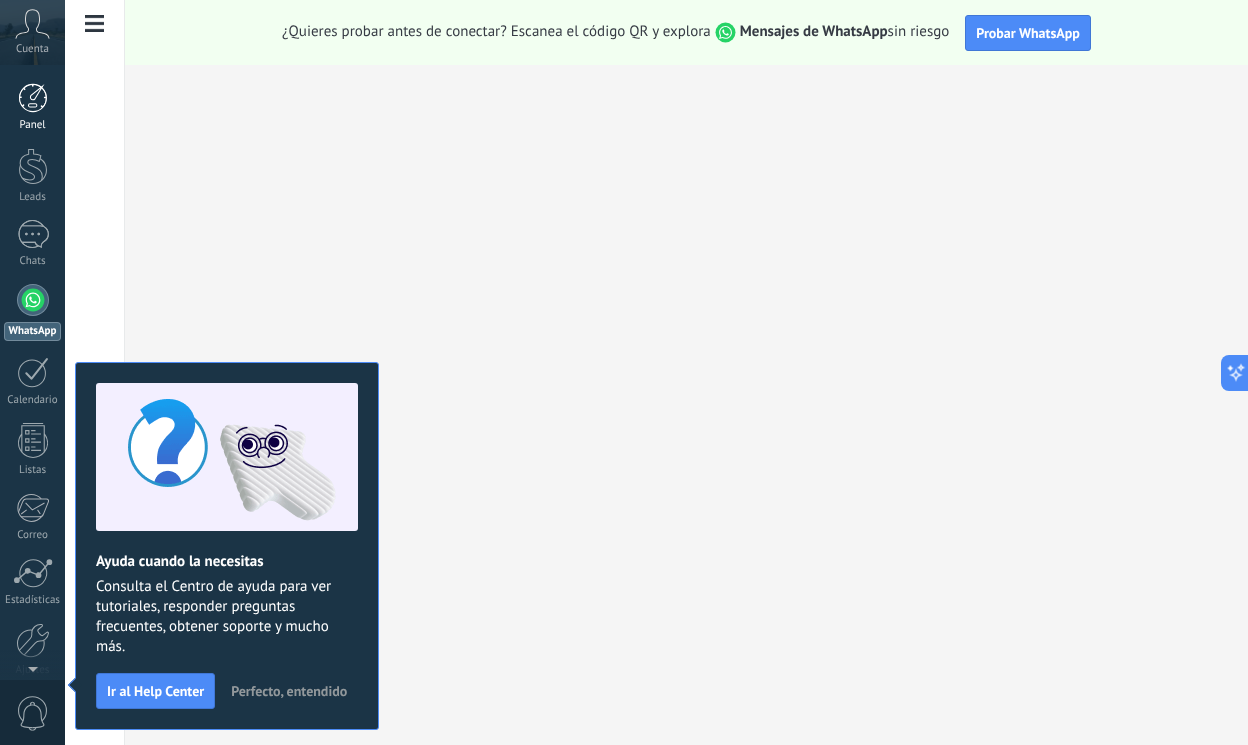 click at bounding box center [33, 98] 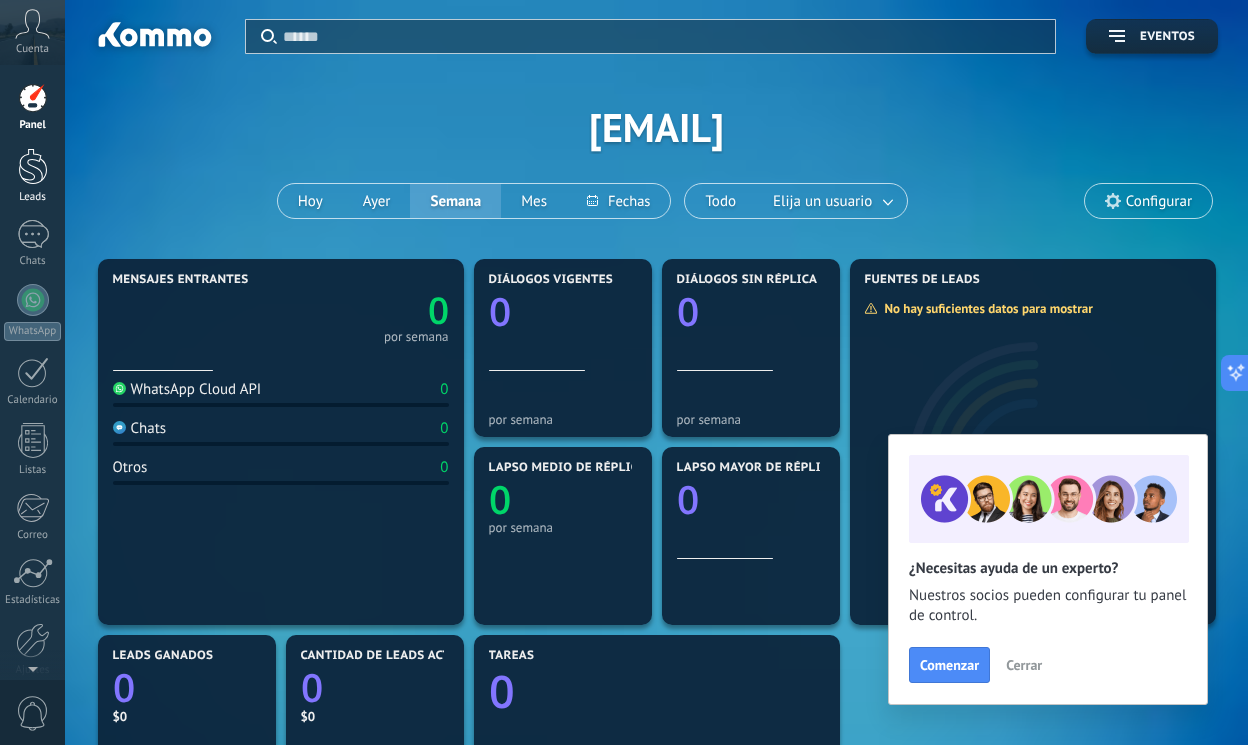click at bounding box center [33, 166] 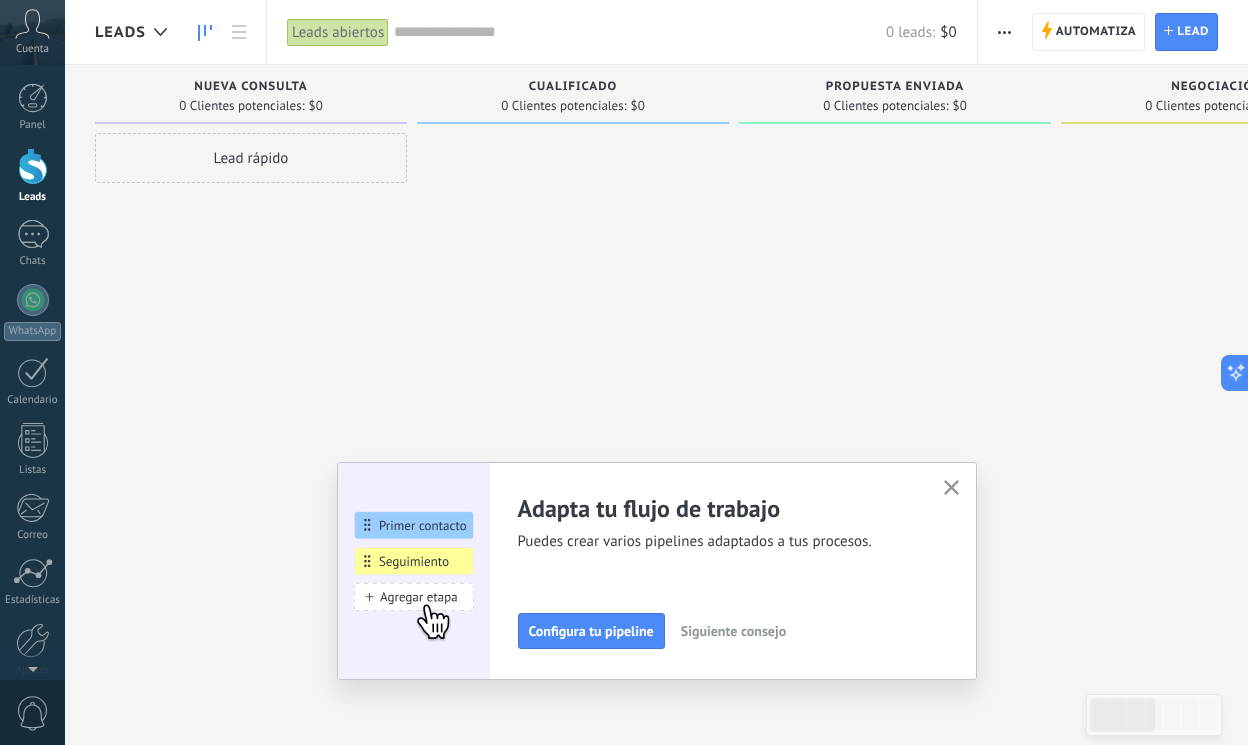 click 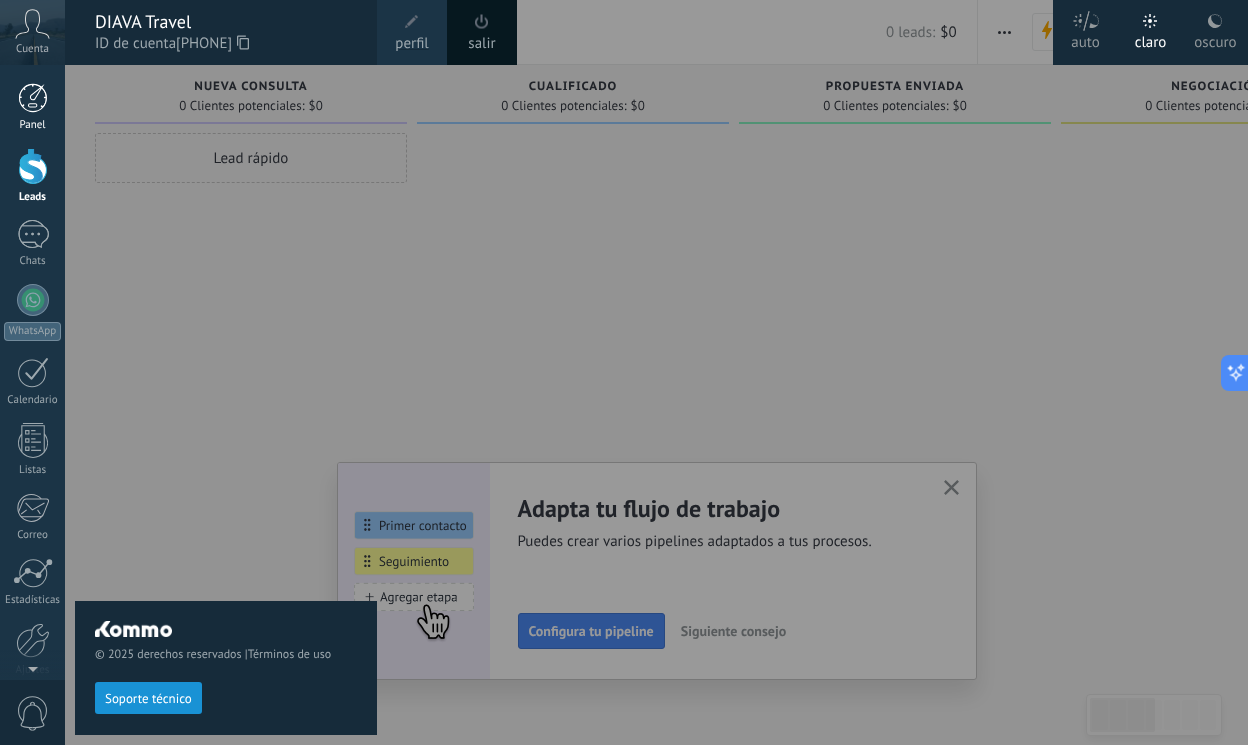 click on "Panel" at bounding box center (32, 107) 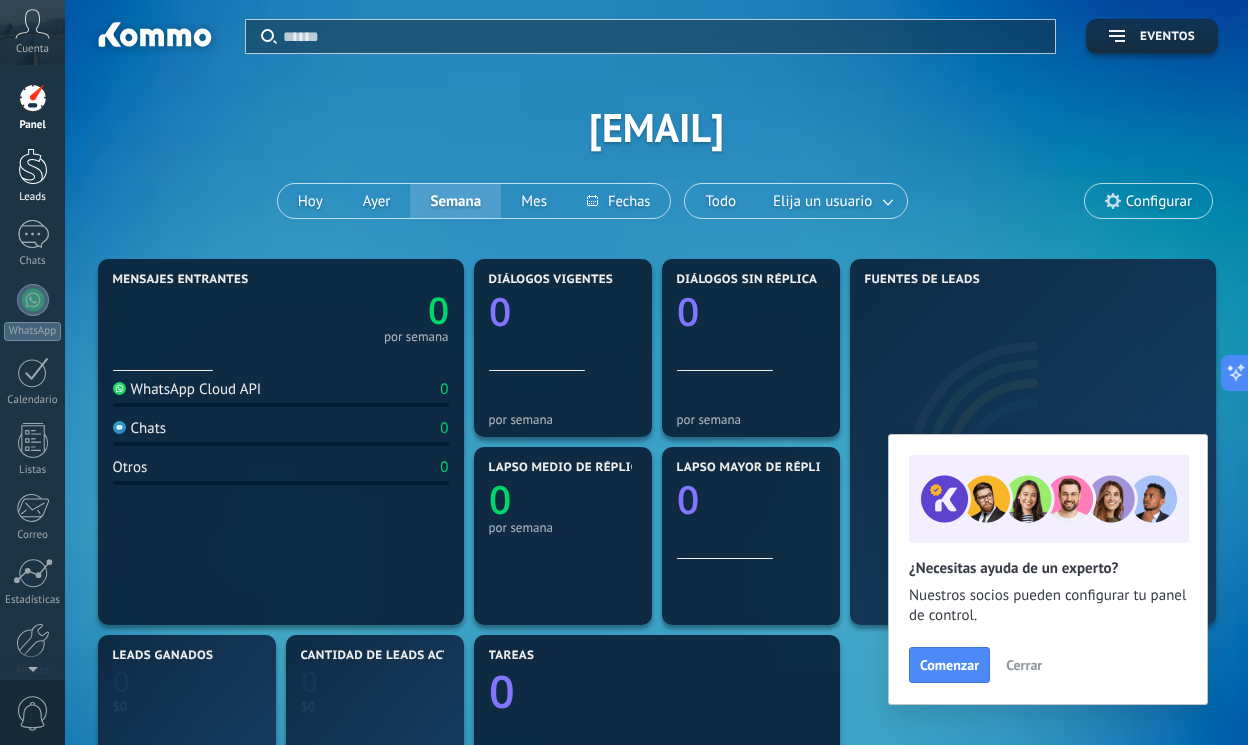 click at bounding box center [33, 166] 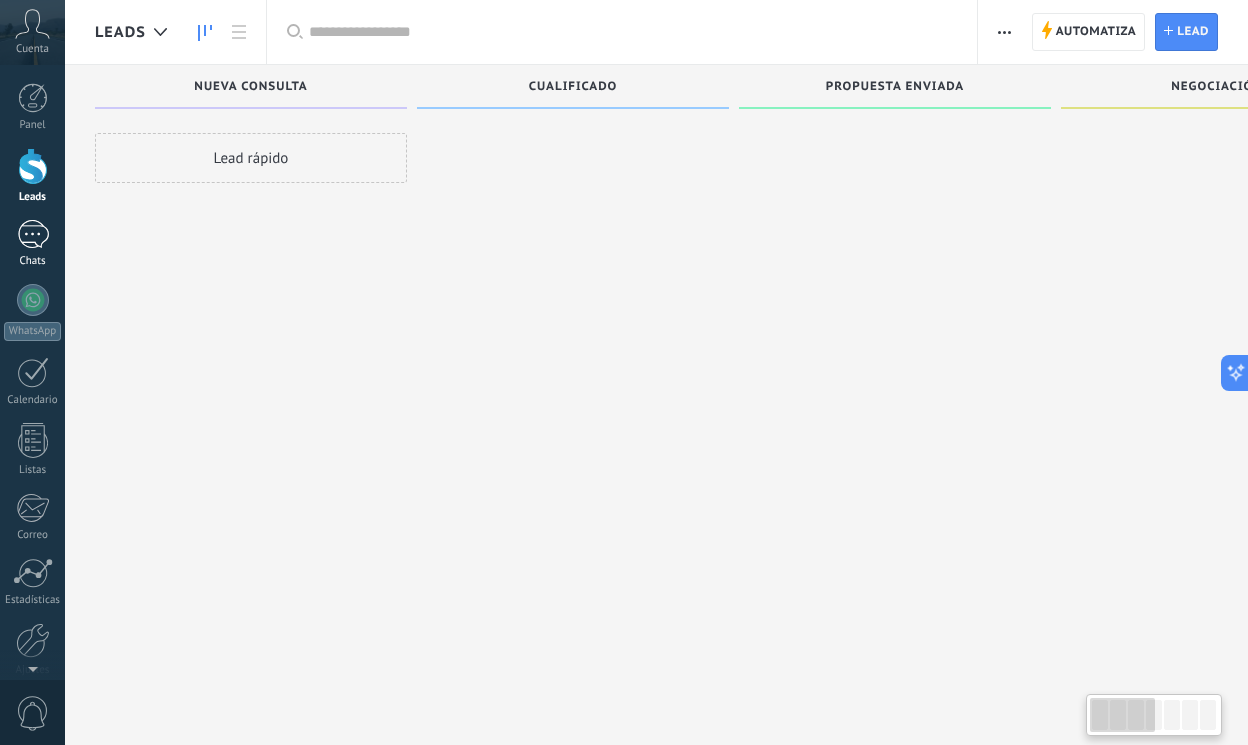click at bounding box center (33, 234) 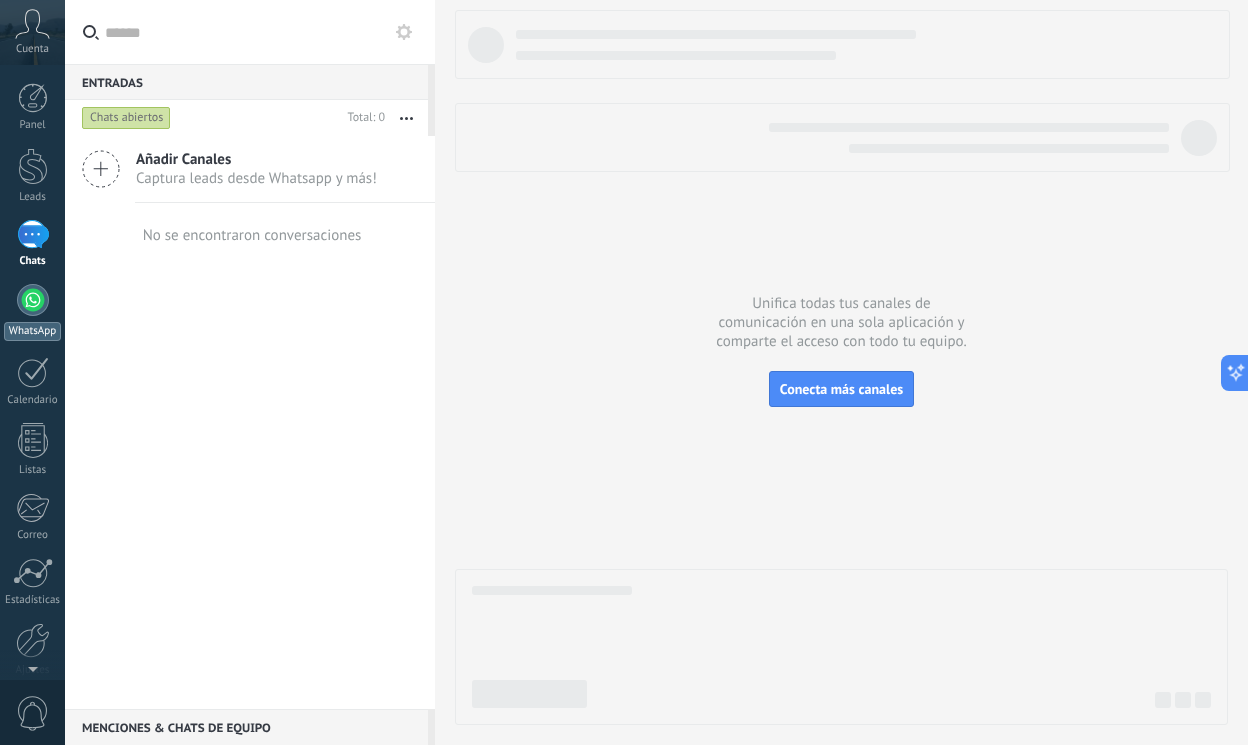 click at bounding box center (33, 300) 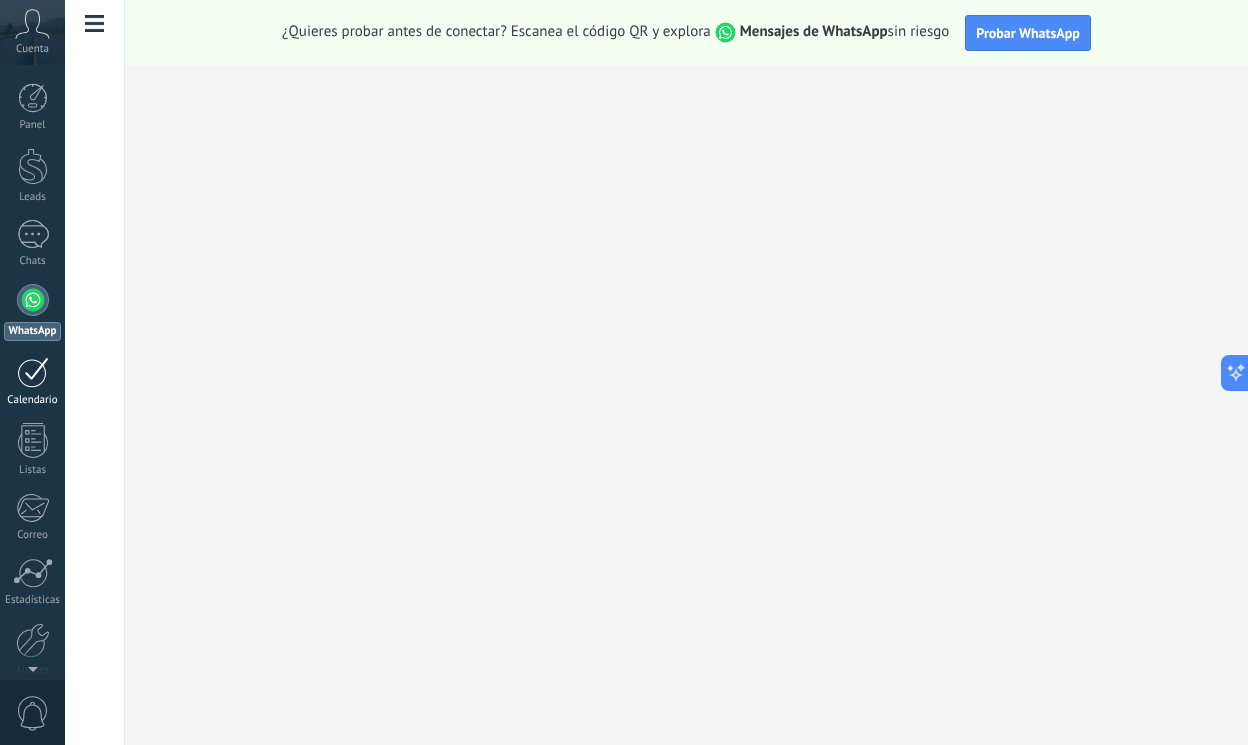 click at bounding box center (33, 372) 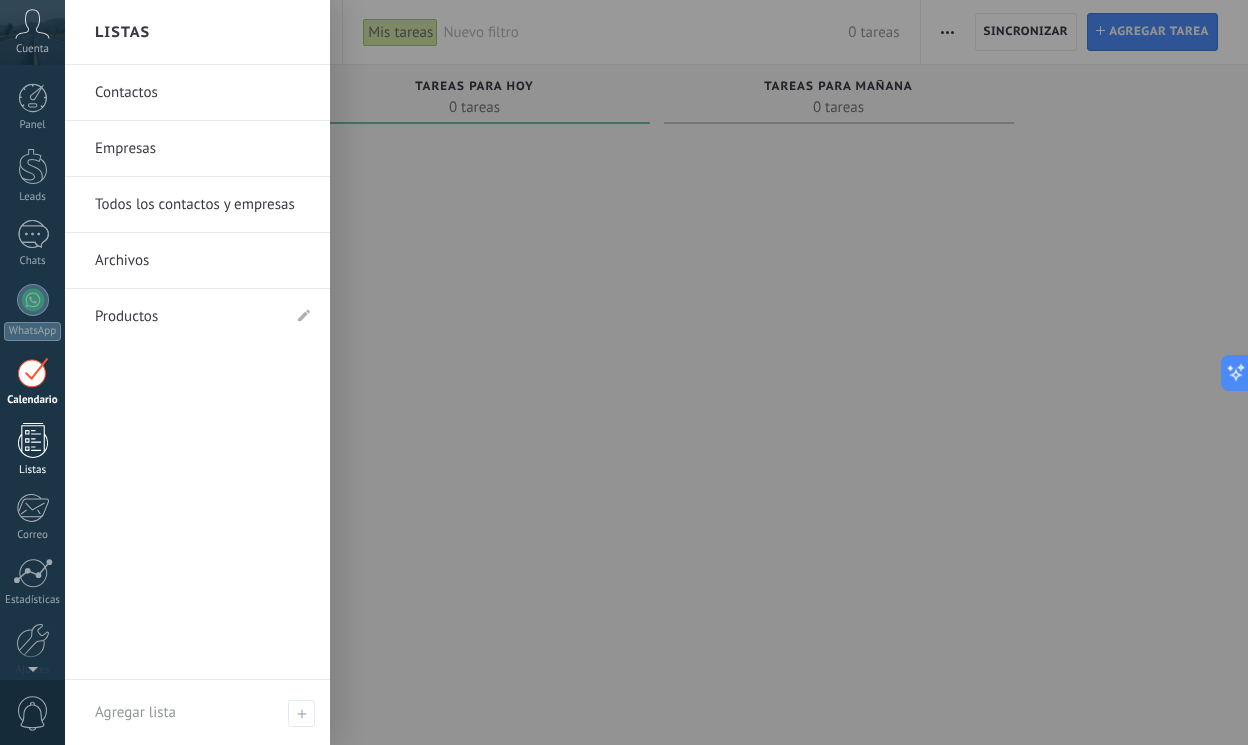 click at bounding box center [33, 440] 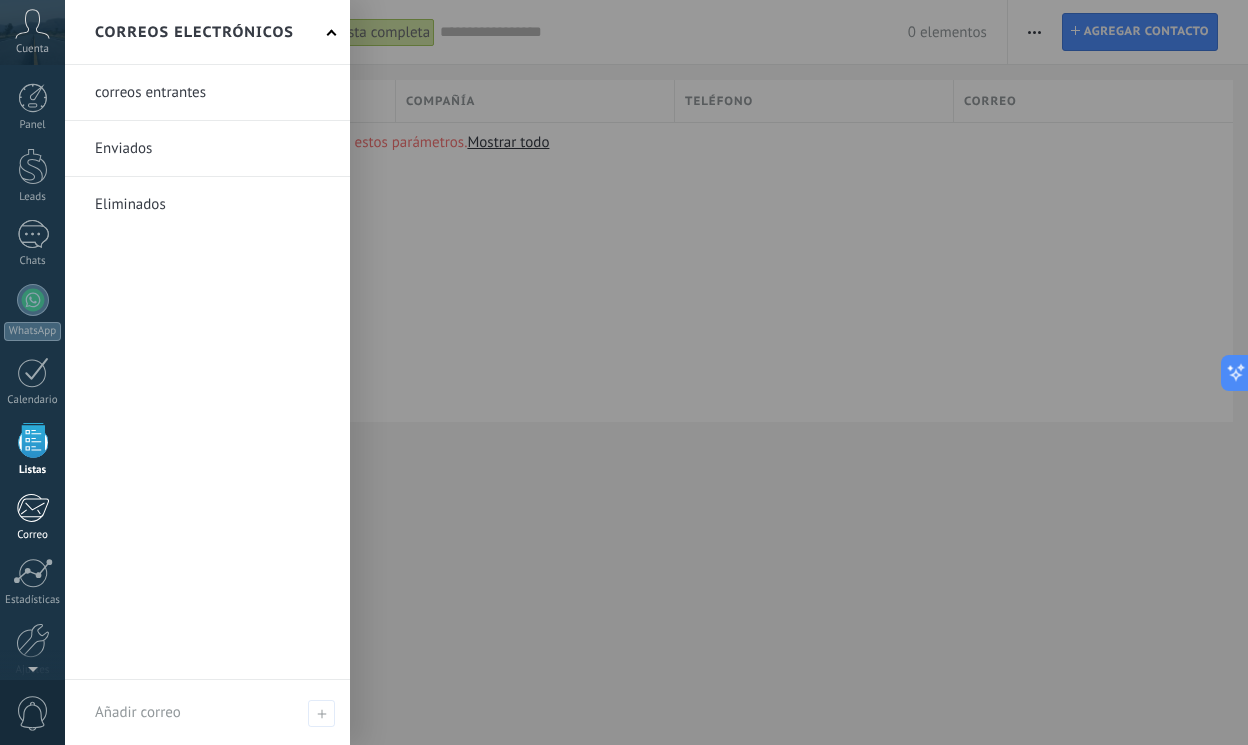 click at bounding box center [32, 508] 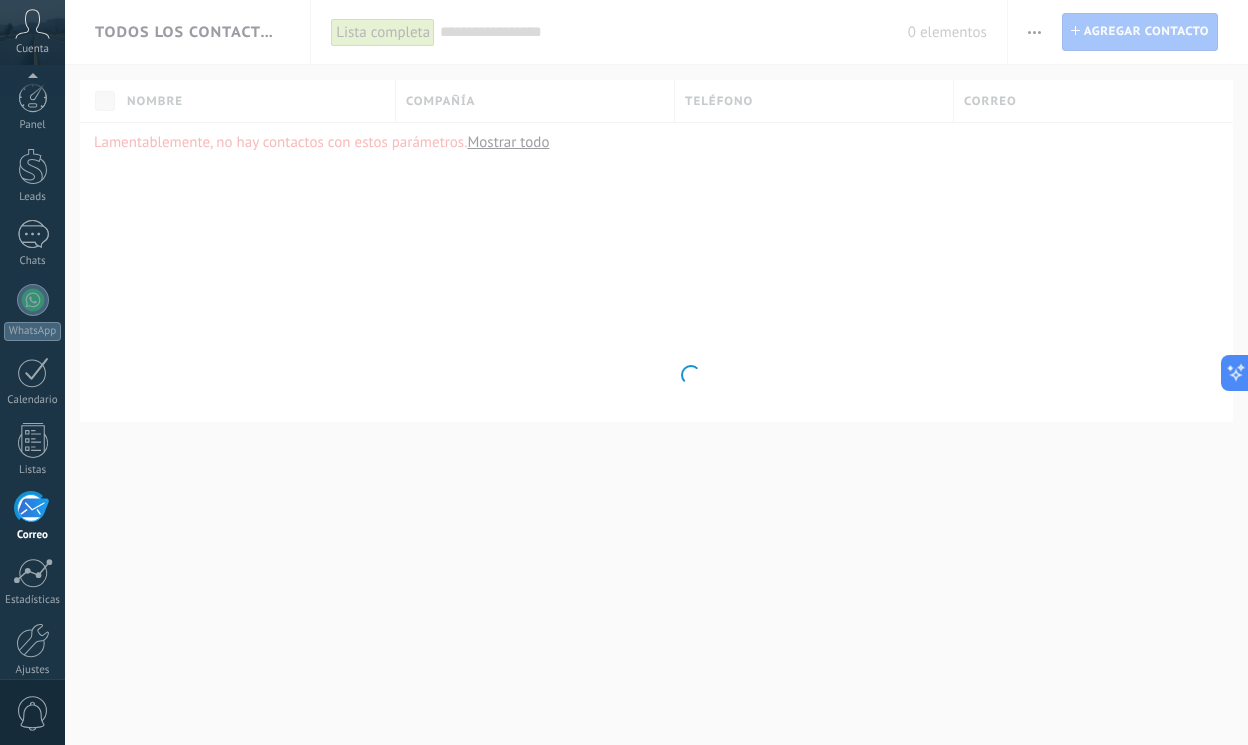 scroll, scrollTop: 87, scrollLeft: 0, axis: vertical 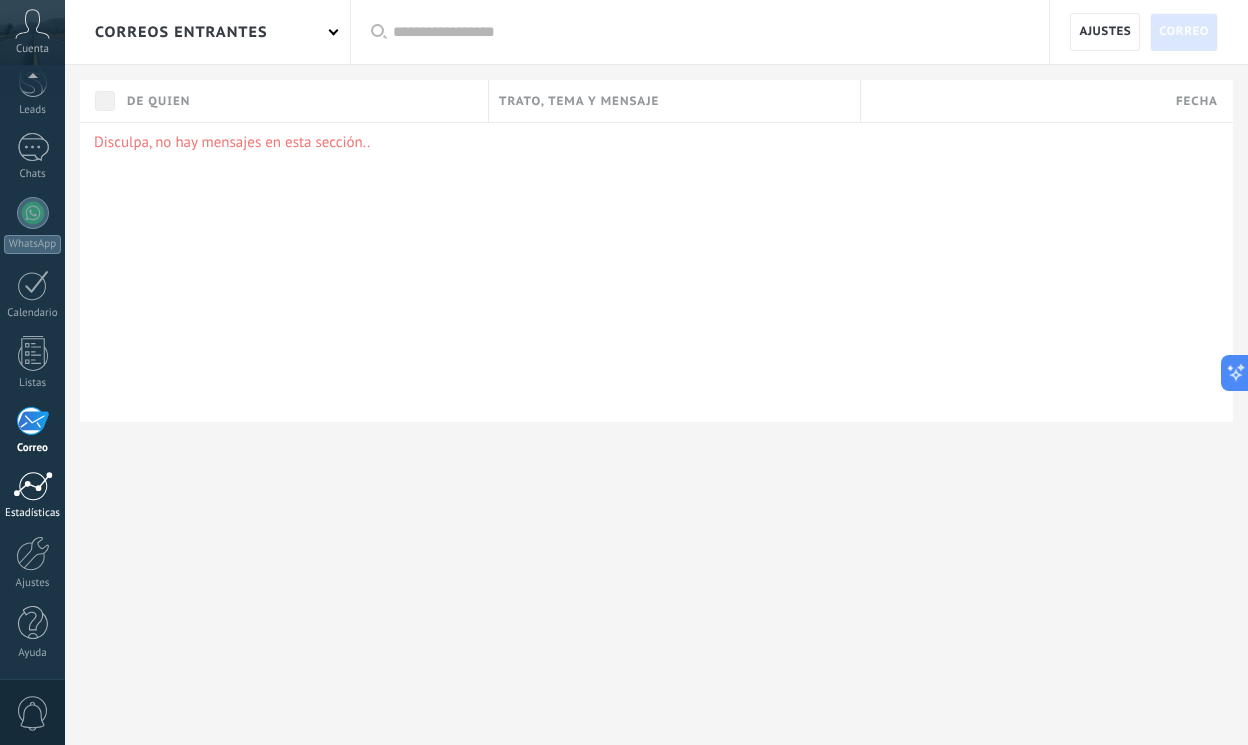 click at bounding box center [33, 486] 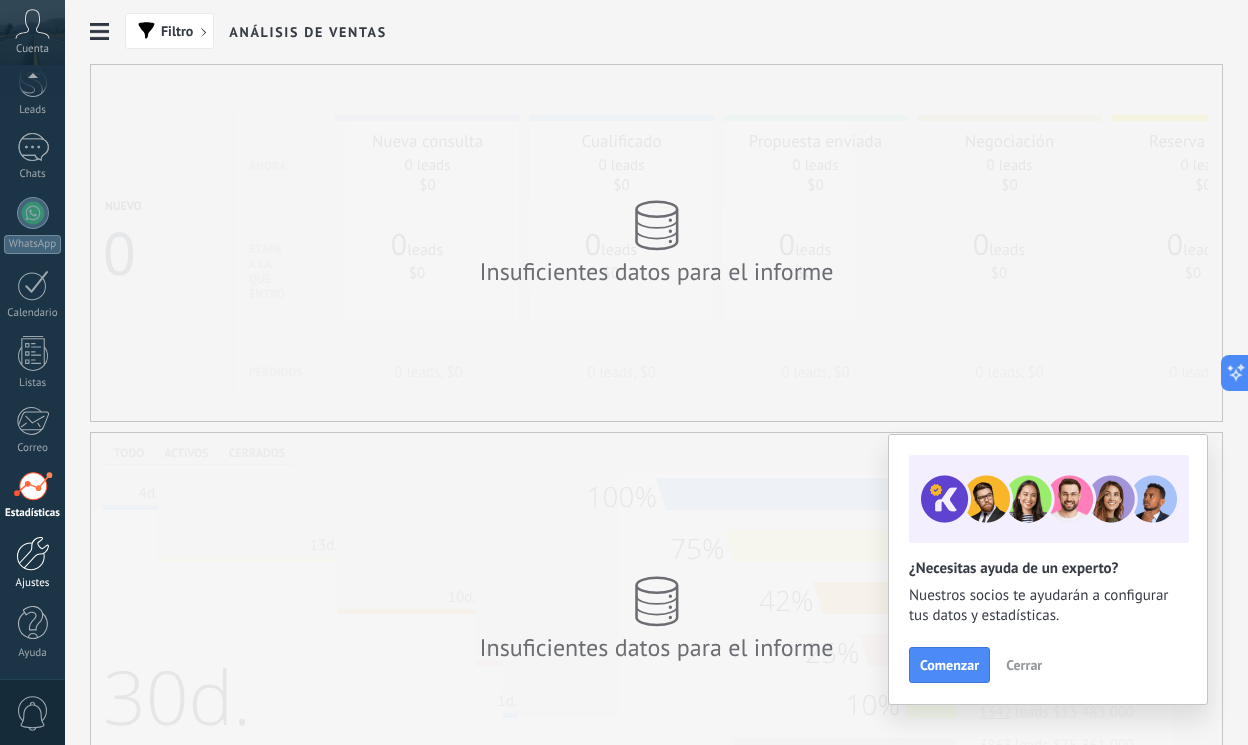 click at bounding box center [33, 553] 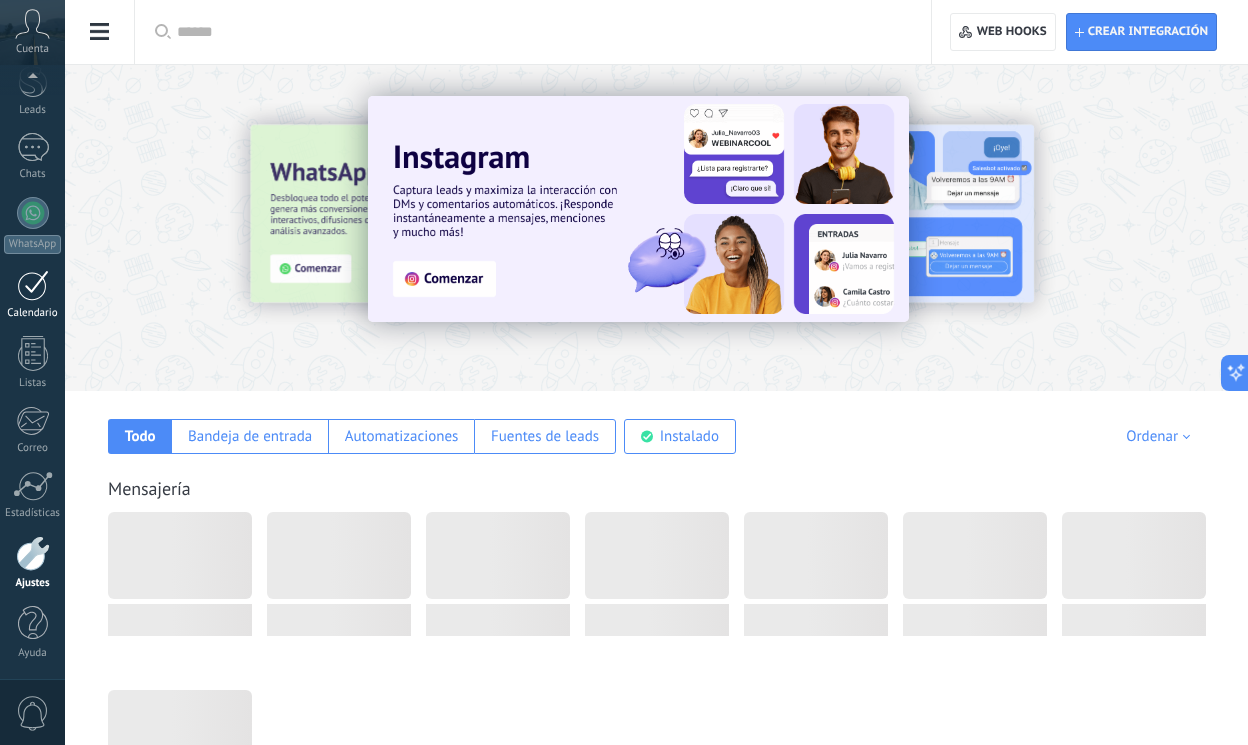 click on "Calendario" at bounding box center (33, 313) 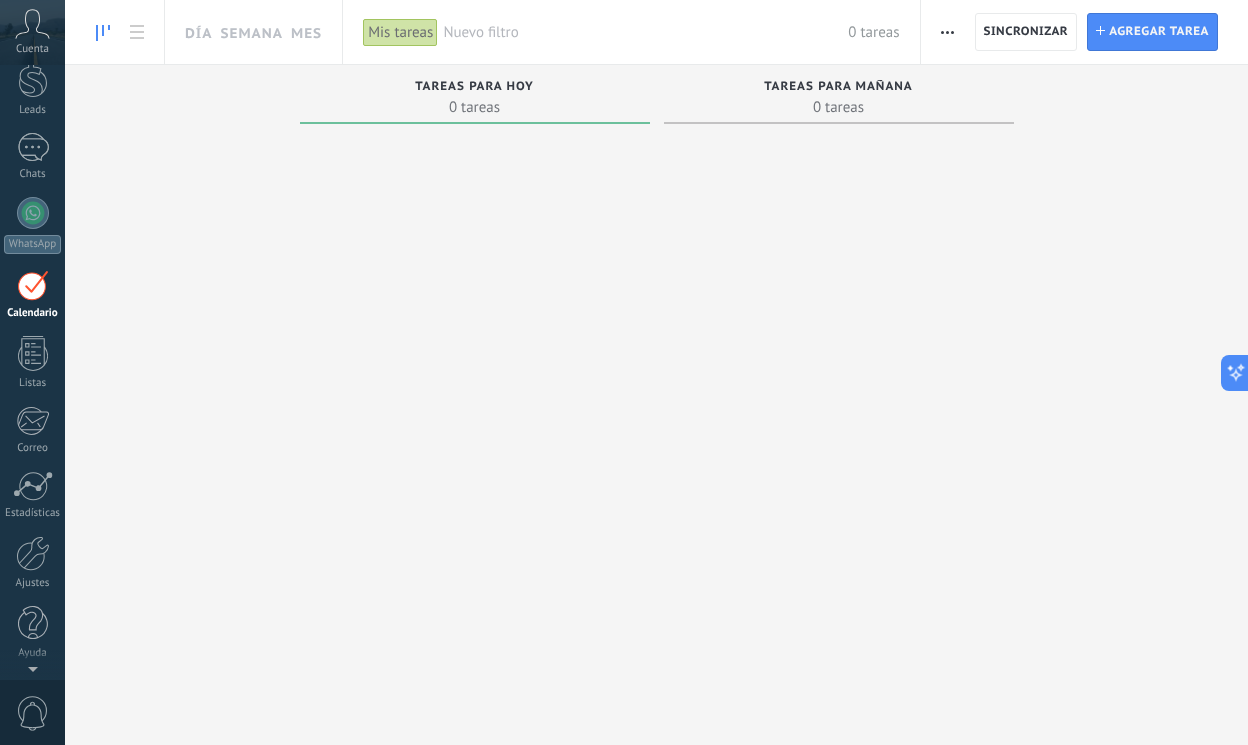 scroll, scrollTop: 0, scrollLeft: 0, axis: both 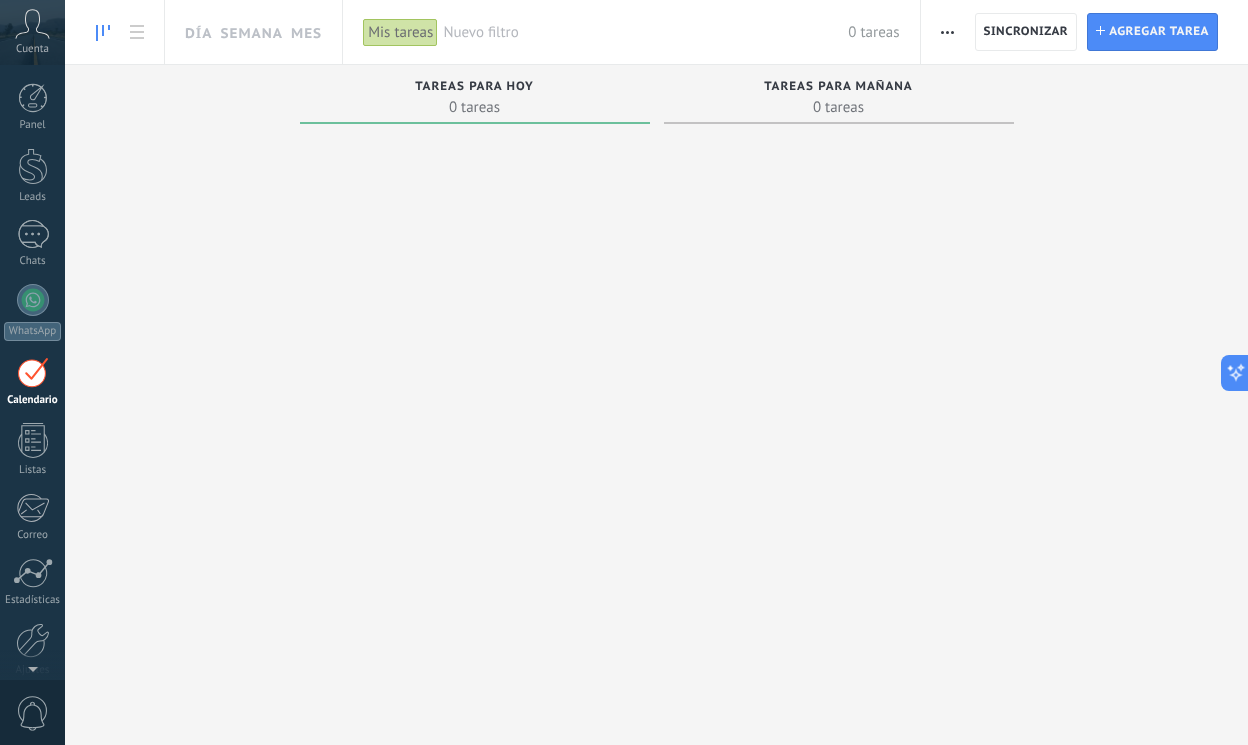 click at bounding box center (475, 413) 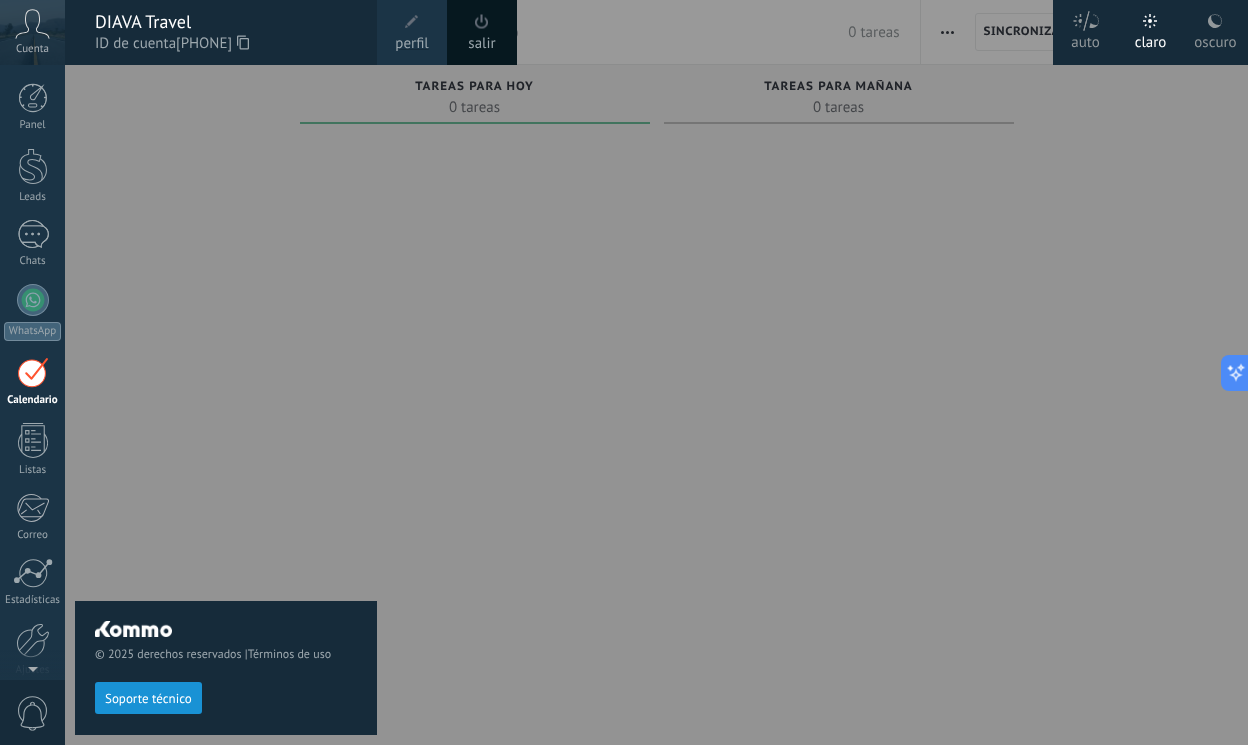 click at bounding box center (689, 372) 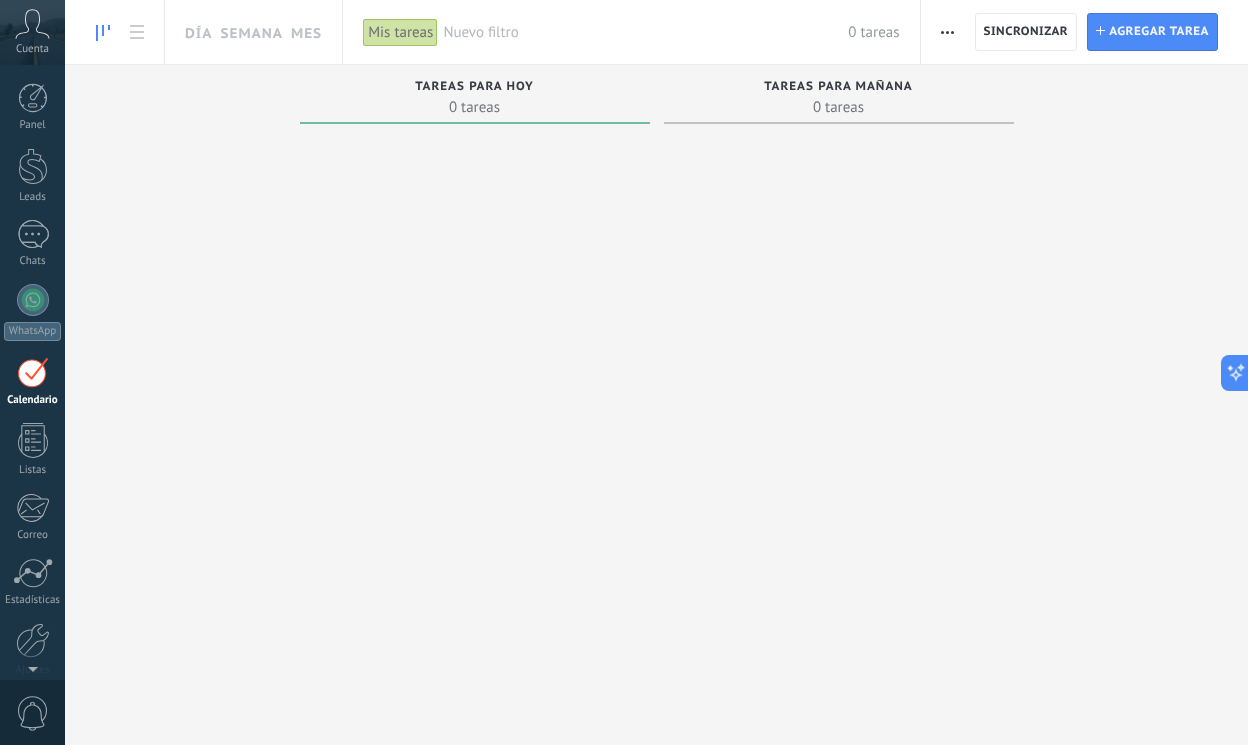 click on "Nuevo filtro" at bounding box center [645, 32] 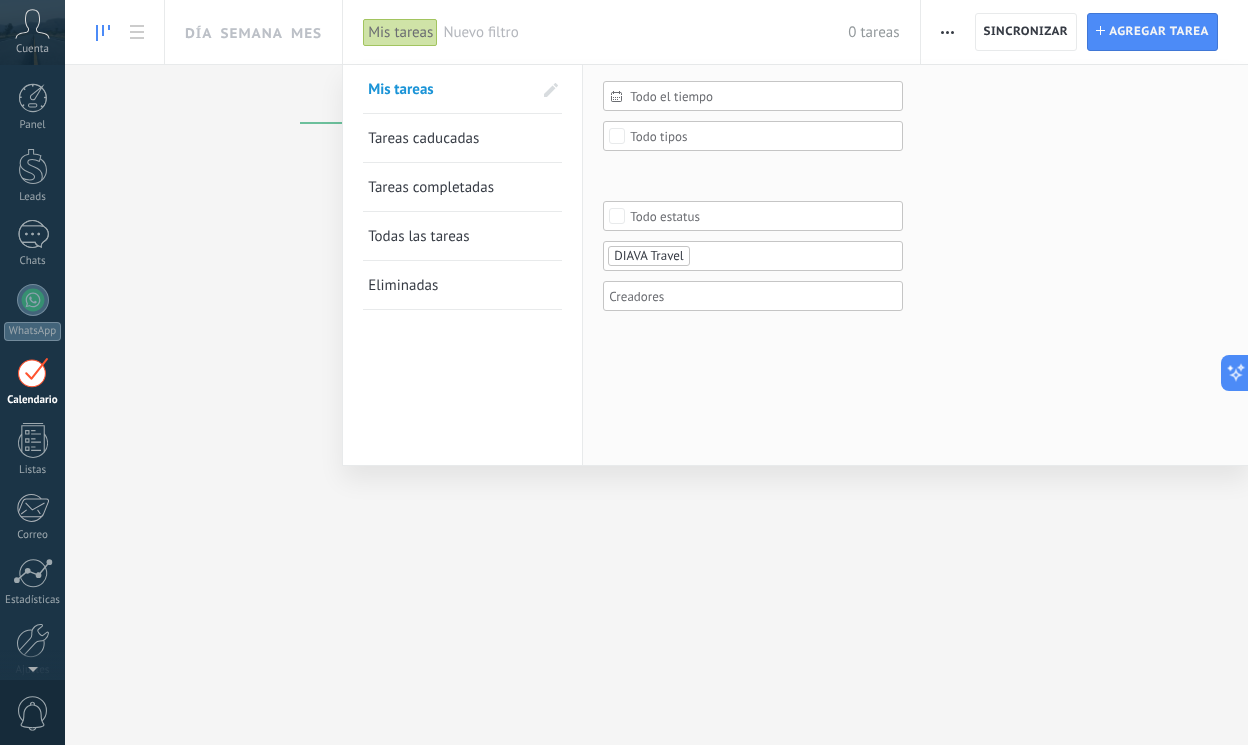 click at bounding box center (624, 372) 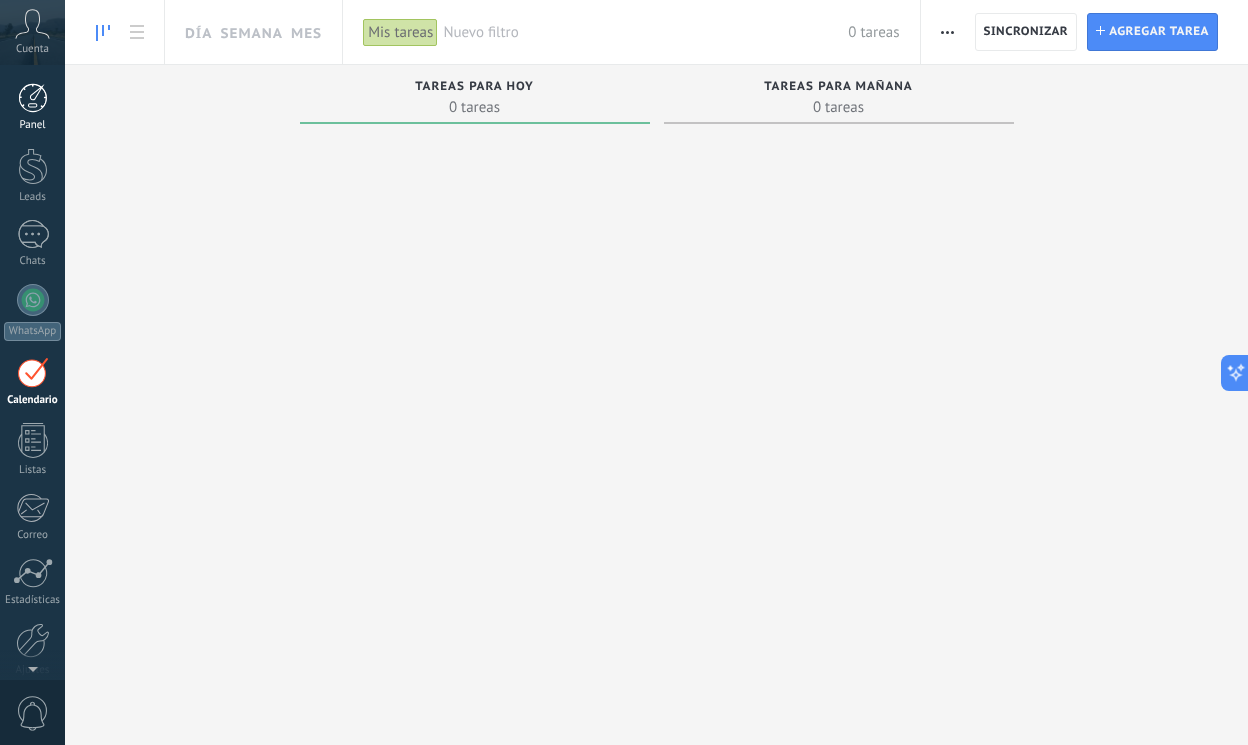 click at bounding box center [33, 98] 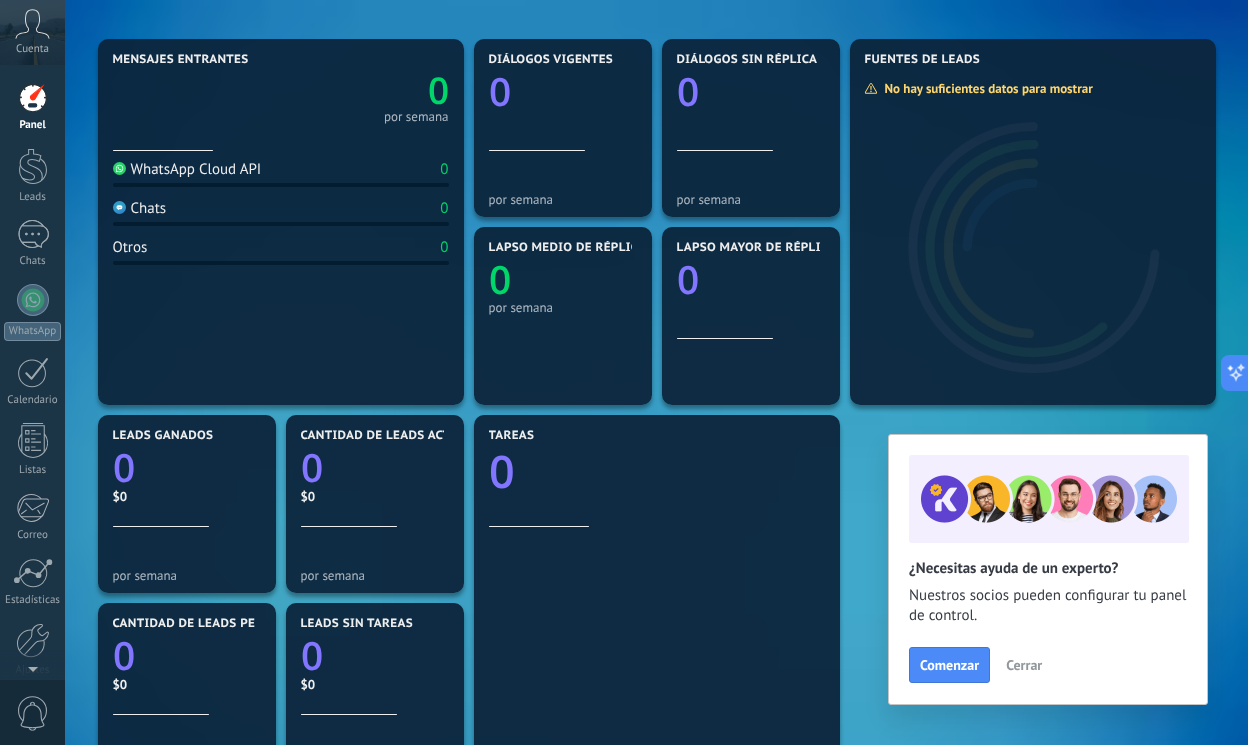 scroll, scrollTop: 0, scrollLeft: 0, axis: both 